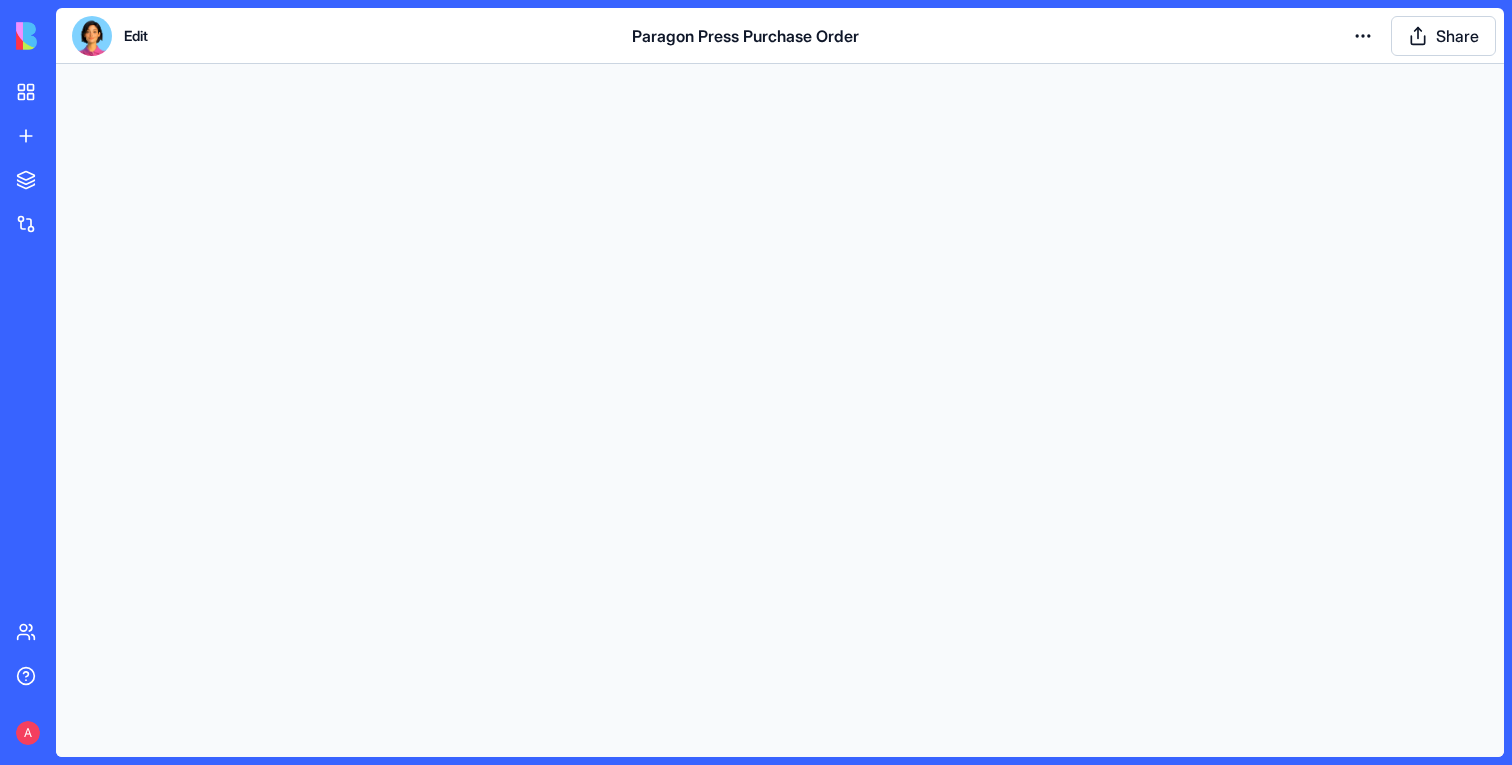 scroll, scrollTop: 0, scrollLeft: 0, axis: both 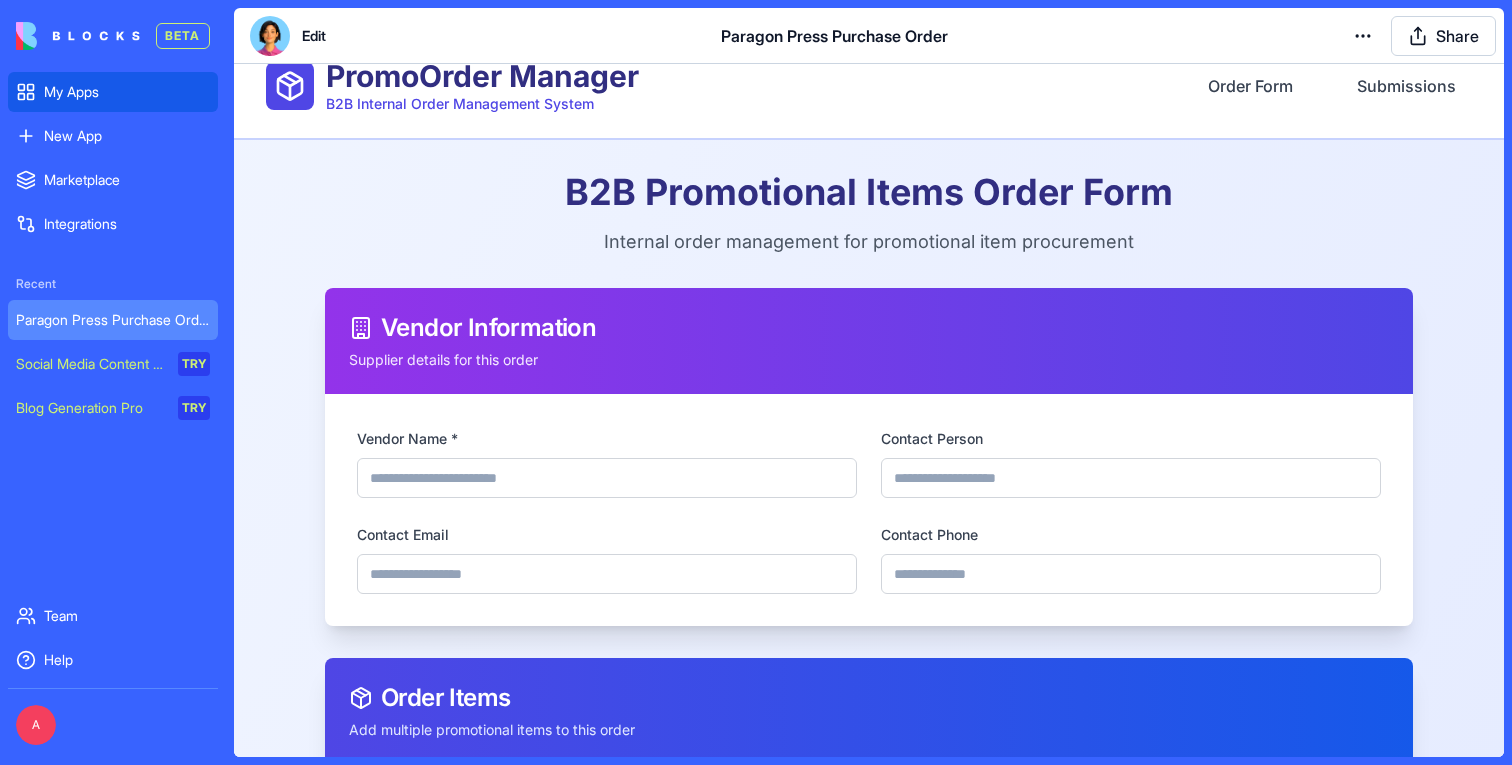 click on "My Apps" at bounding box center [113, 92] 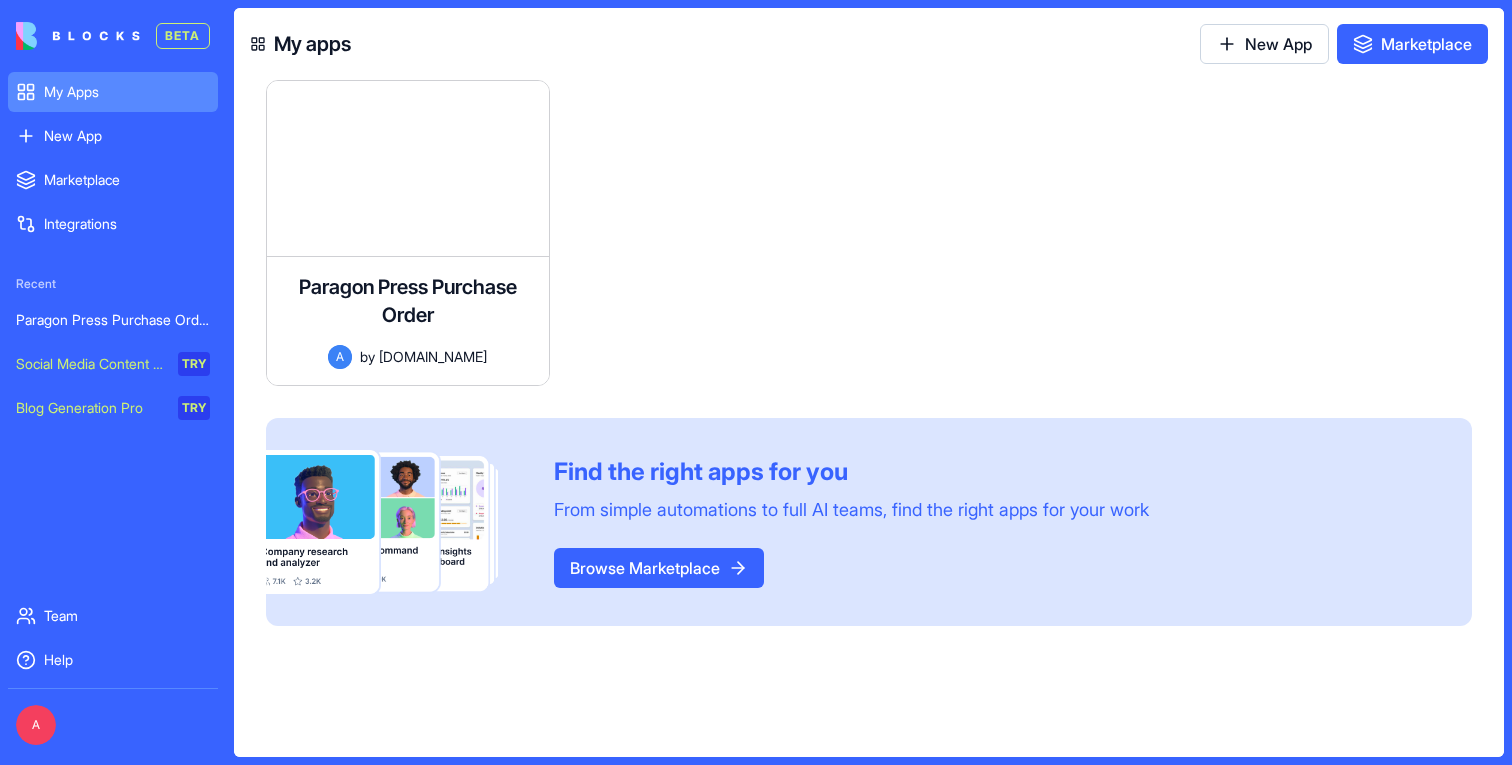 click on "BETA My Apps New App
To pick up a draggable item, press the space bar.
While dragging, use the arrow keys to move the item.
Press space again to drop the item in its new position, or press escape to cancel.
Marketplace Integrations Recent Paragon Press Purchase Order Social Media Content Generator TRY Blog Generation Pro TRY Team Help A My apps New App Marketplace Paragon Press Purchase Order A form for ordering promotional items with detailed tracking of costs and specifications for B2B internal use. A by [DOMAIN_NAME] Launch
To pick up a draggable item, press the space bar.
While dragging, use the arrow keys to move the item.
Press space again to drop the item in its new position, or press escape to cancel.
Find the right apps for you From simple automations to full AI teams, find the right apps for your work Browse Marketplace" at bounding box center (756, 382) 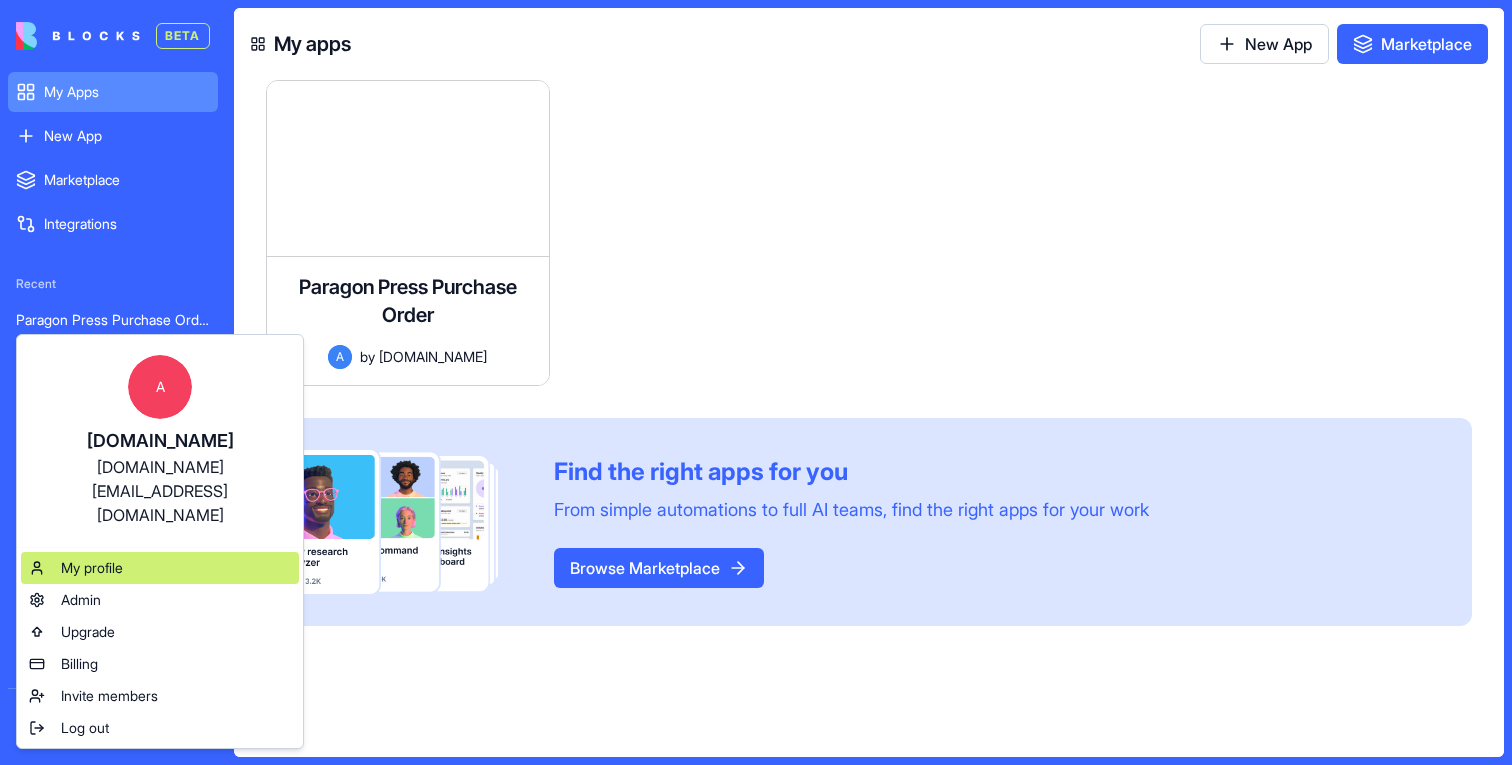 click on "My profile" at bounding box center [92, 568] 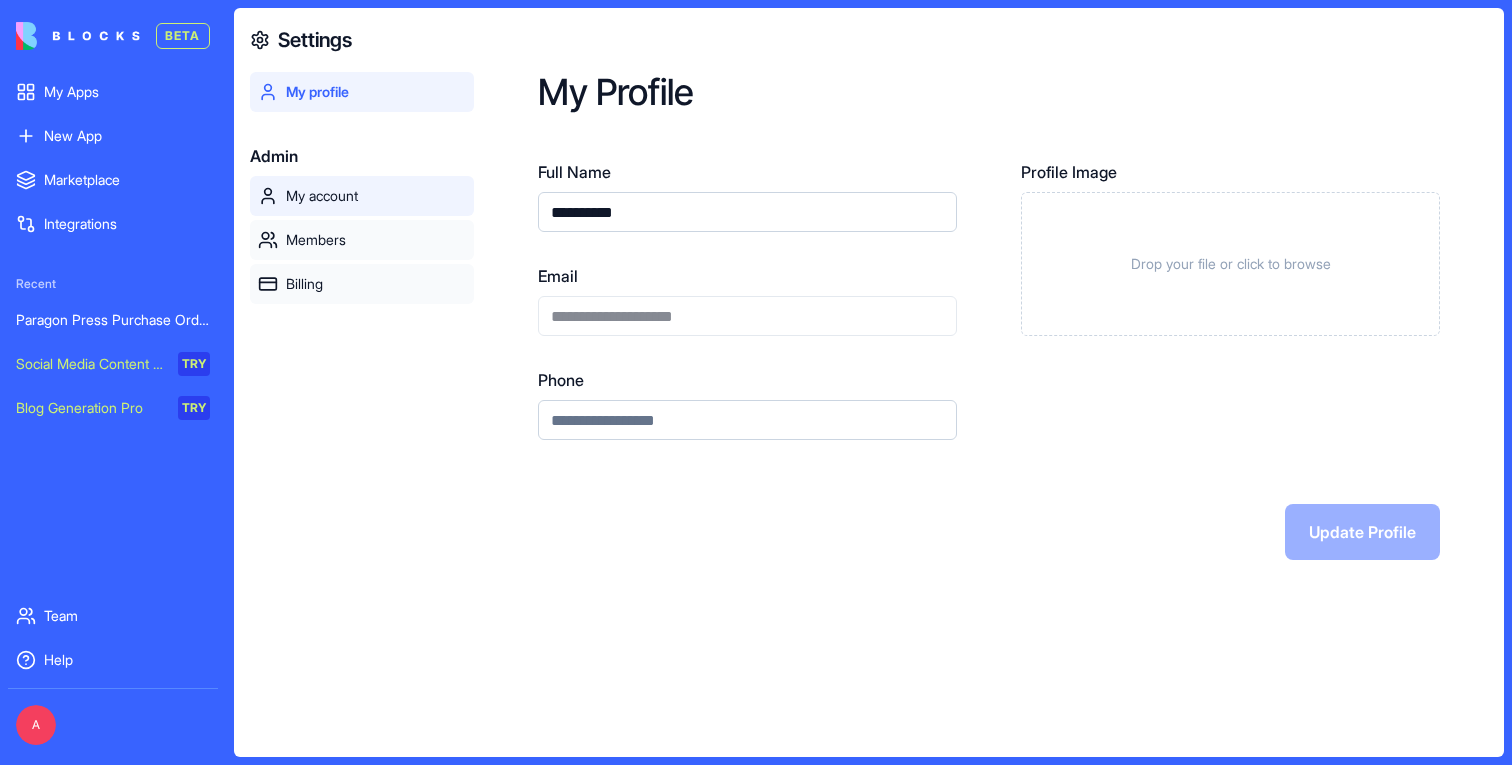 click on "My account" at bounding box center (376, 196) 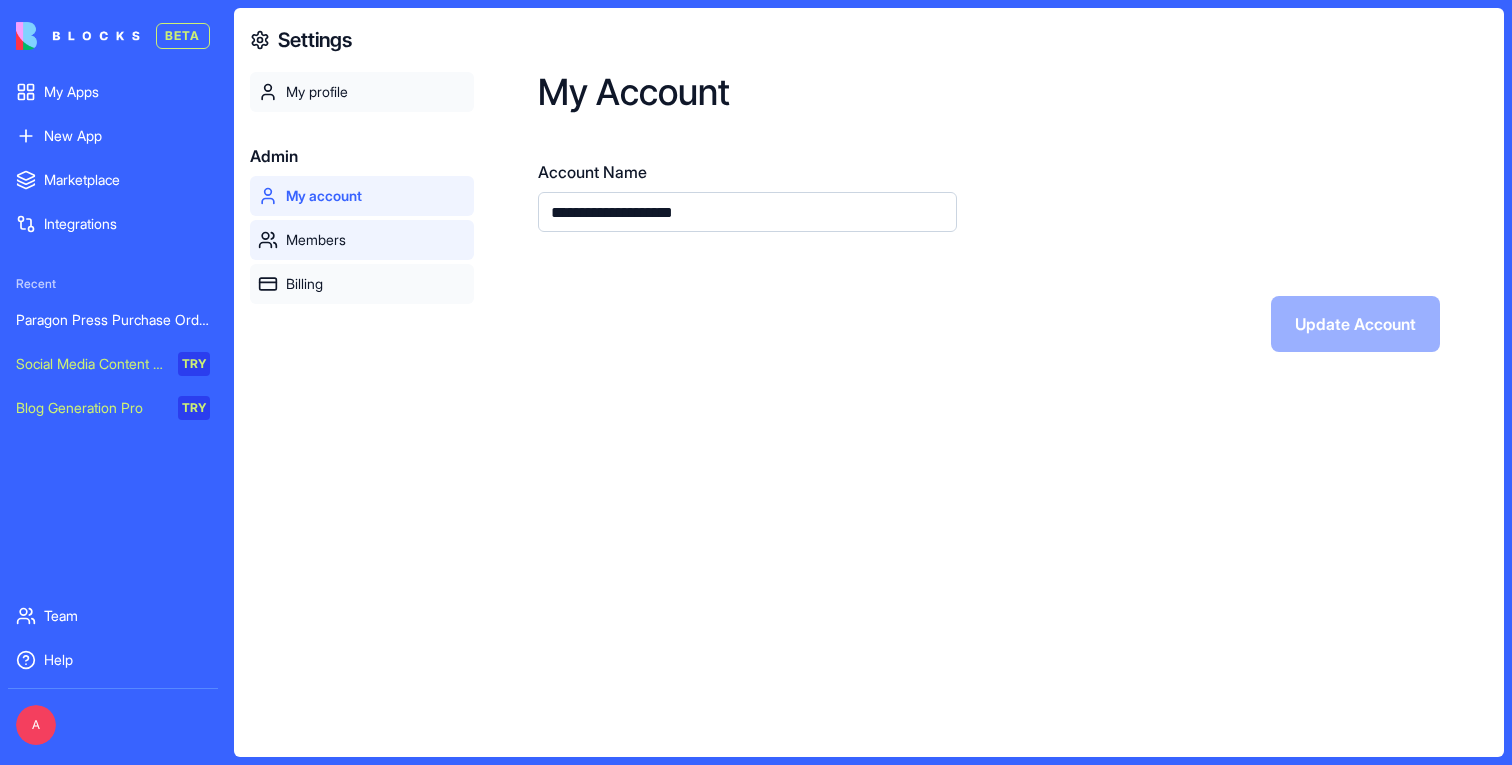click on "Members" at bounding box center [376, 240] 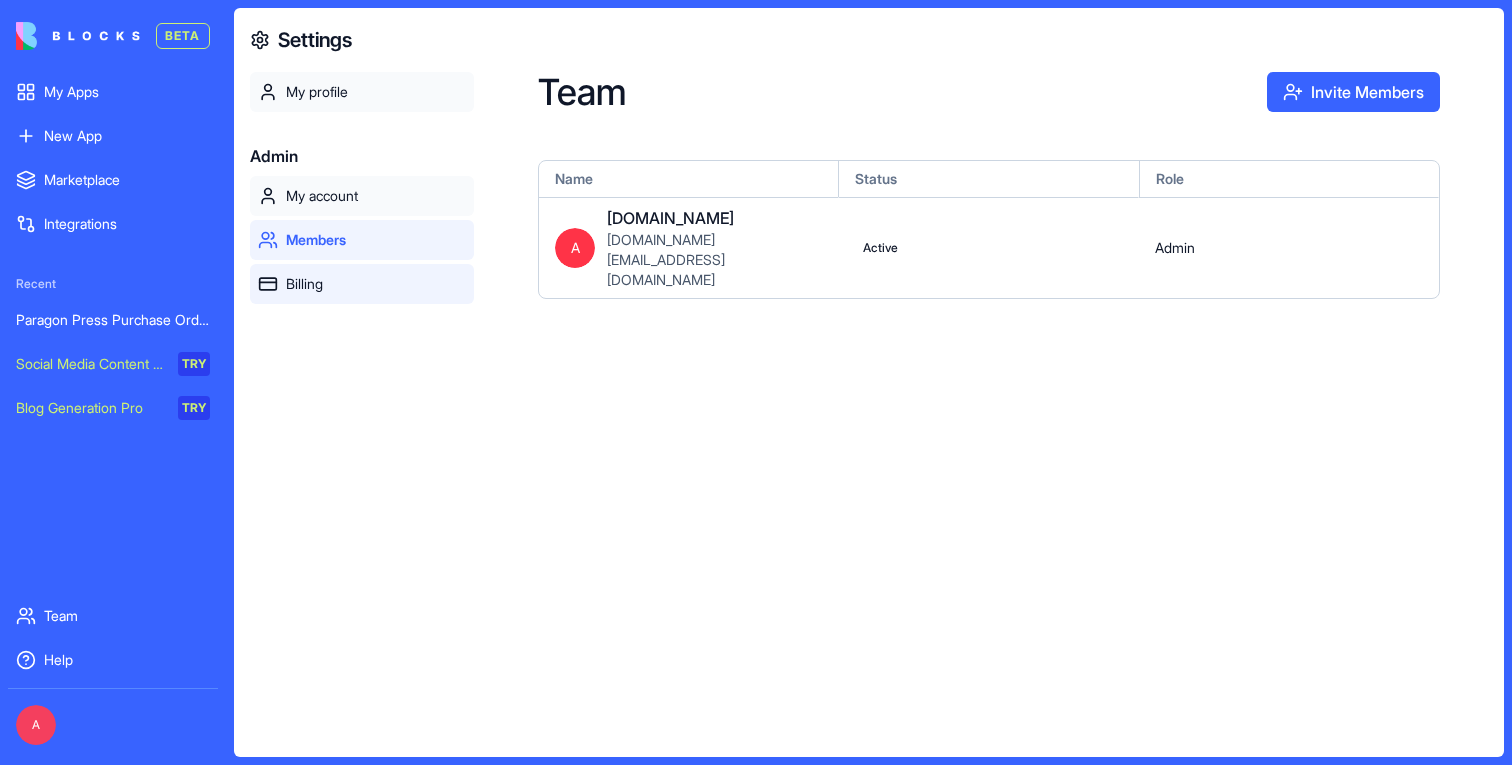 click on "Billing" at bounding box center (362, 284) 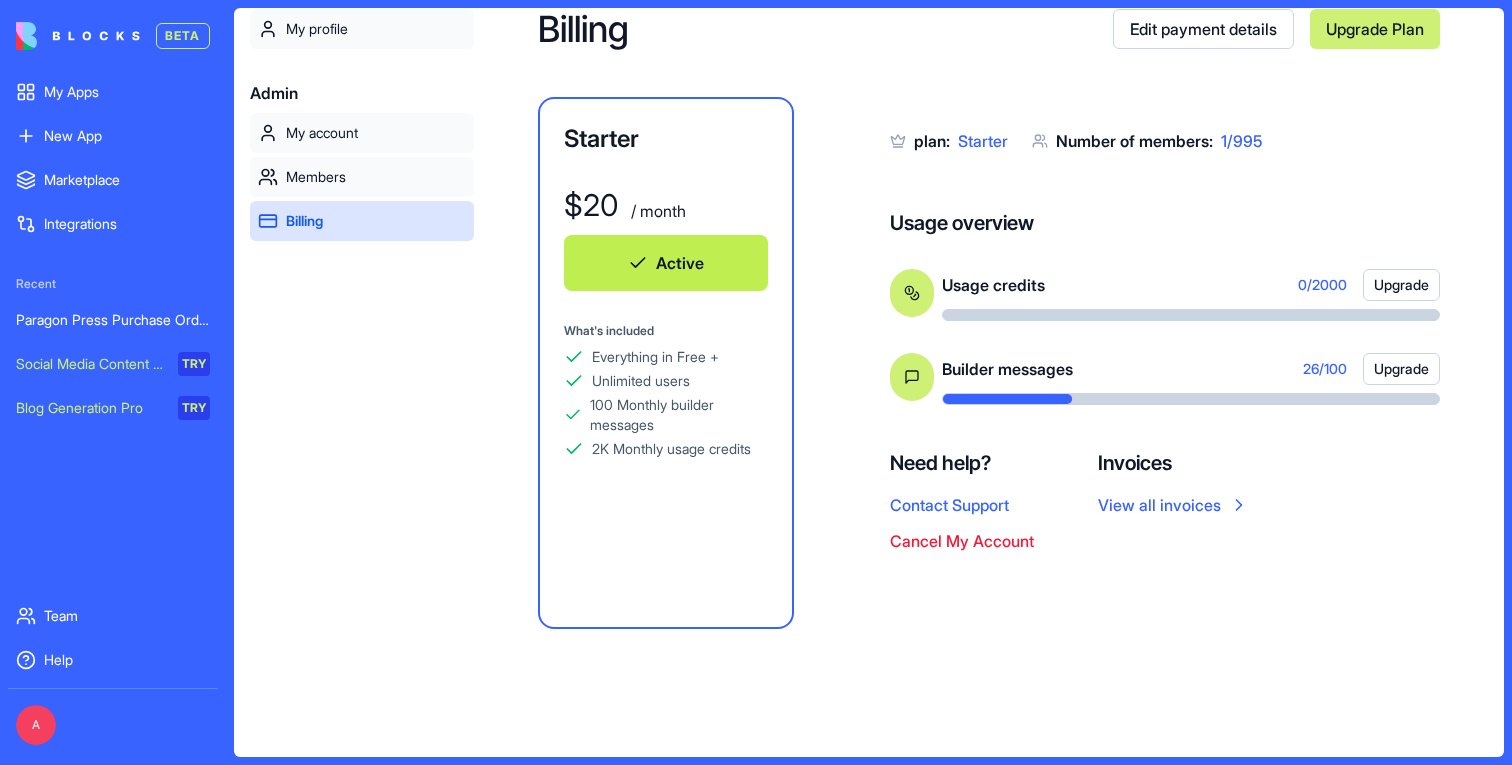 scroll, scrollTop: 64, scrollLeft: 0, axis: vertical 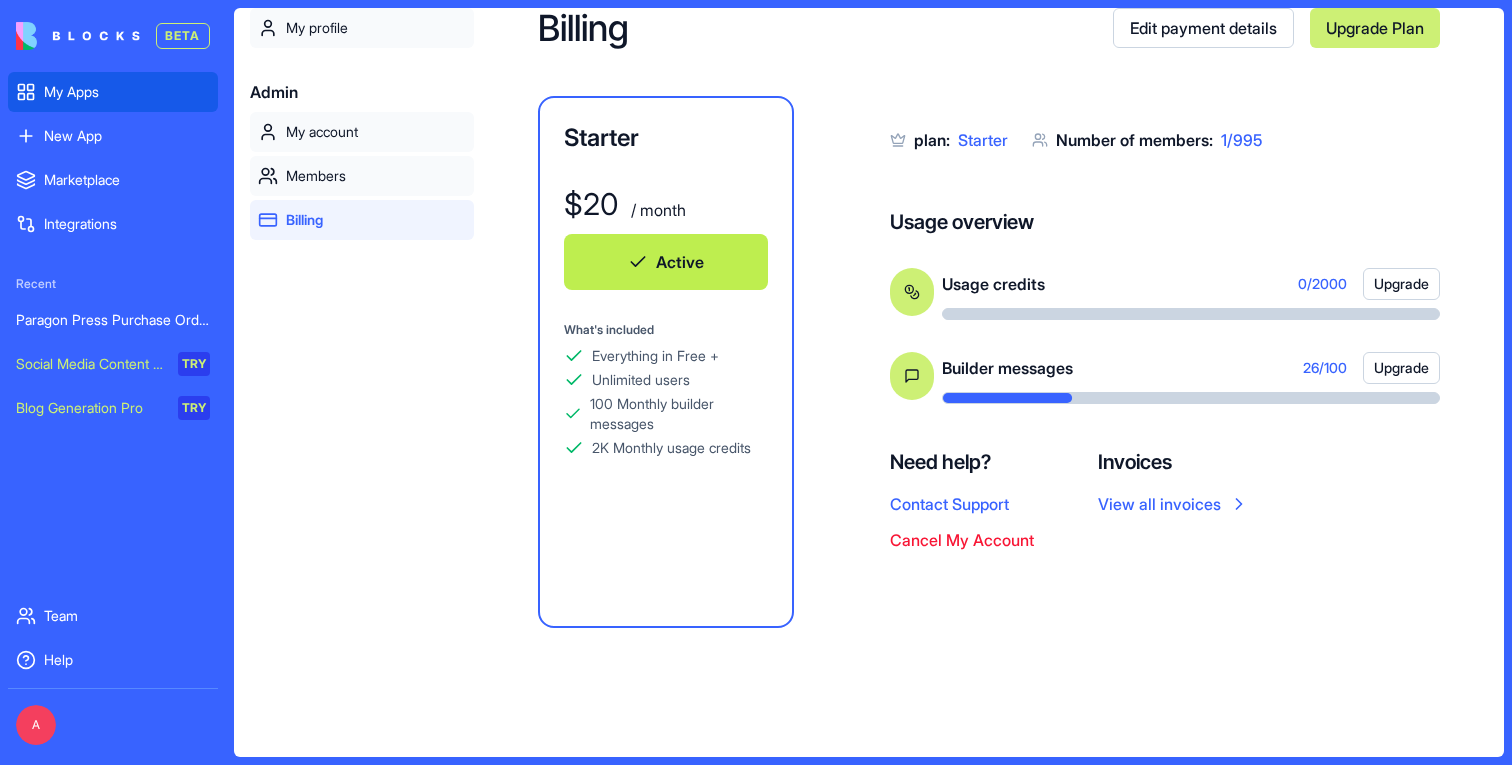 click on "My Apps" at bounding box center [127, 92] 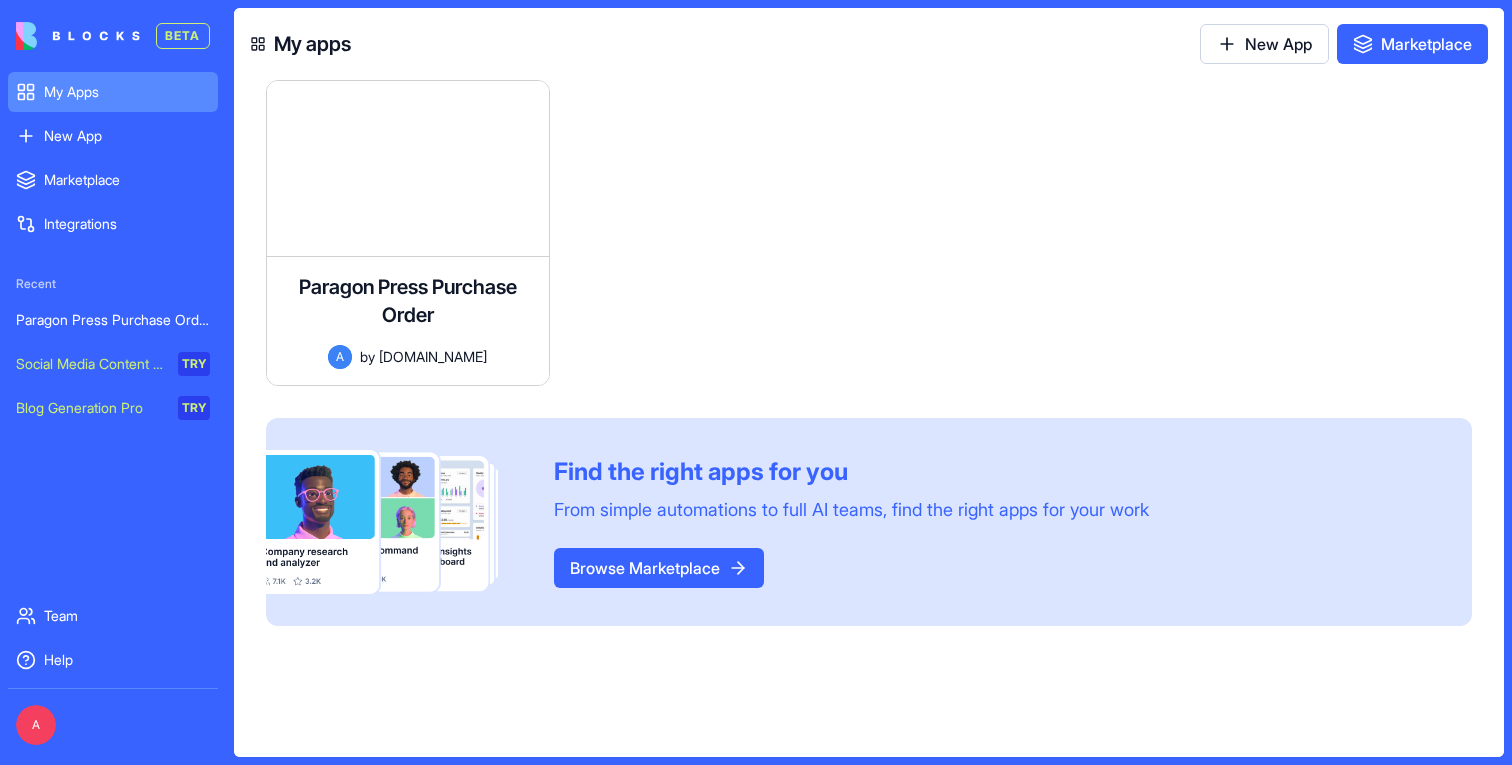 type 